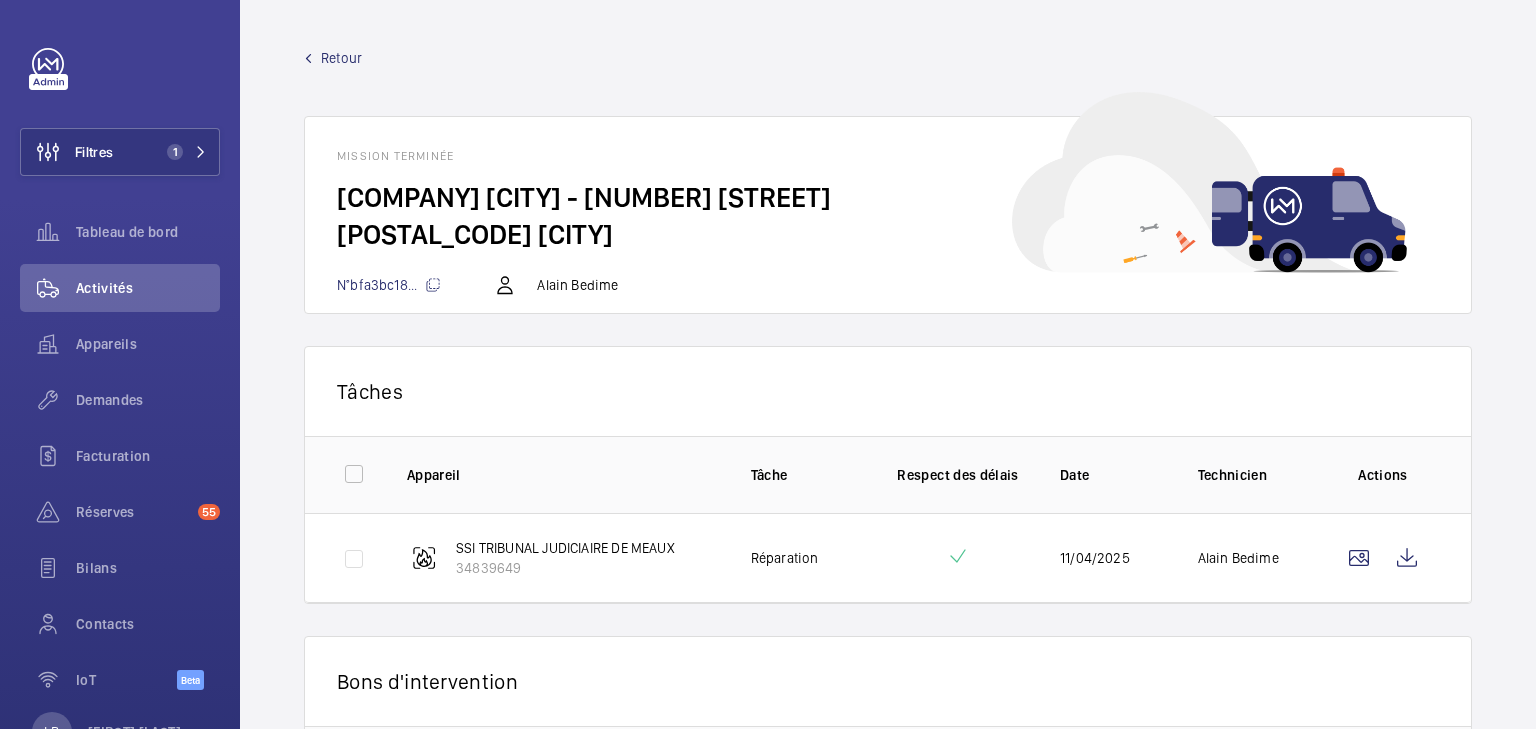 scroll, scrollTop: 0, scrollLeft: 0, axis: both 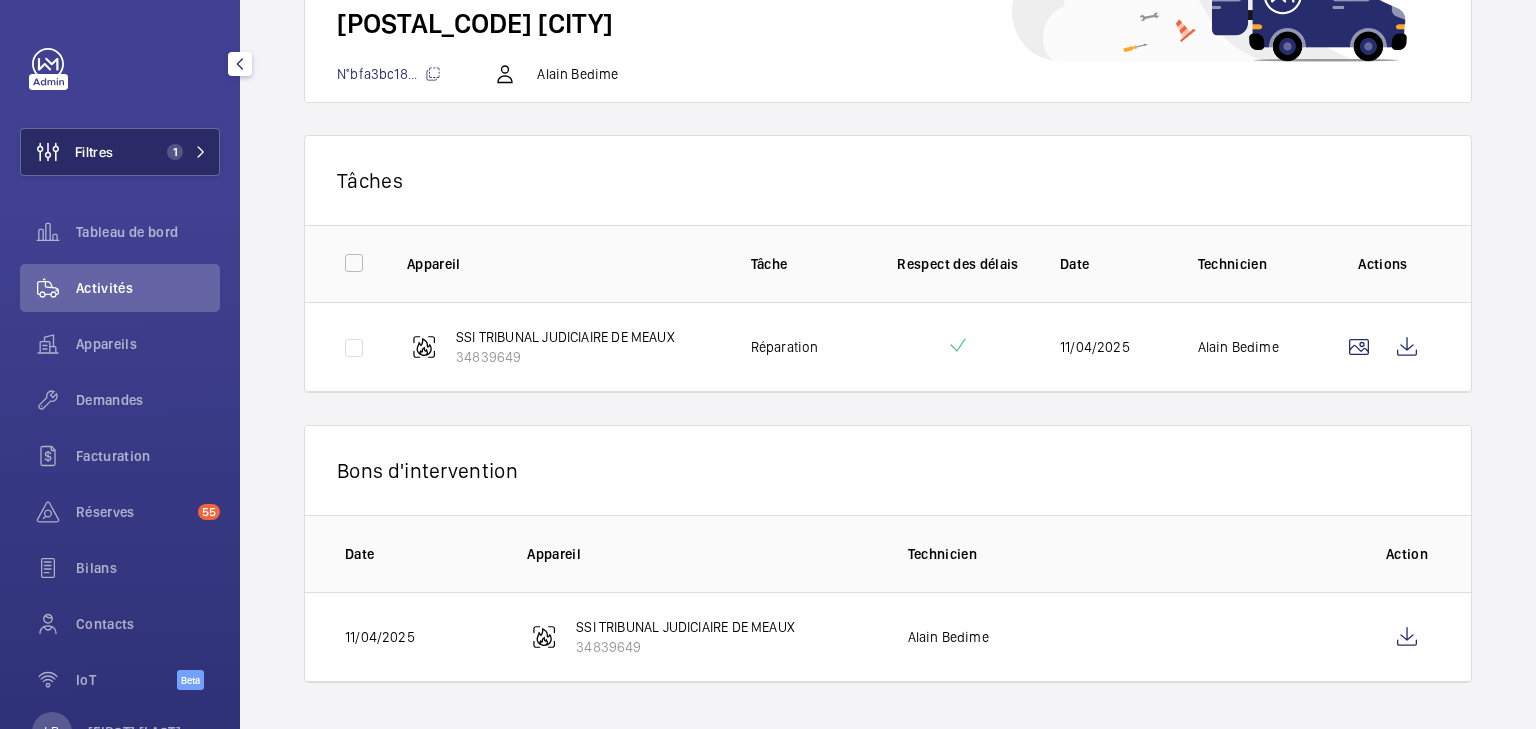 click on "Filtres 1" 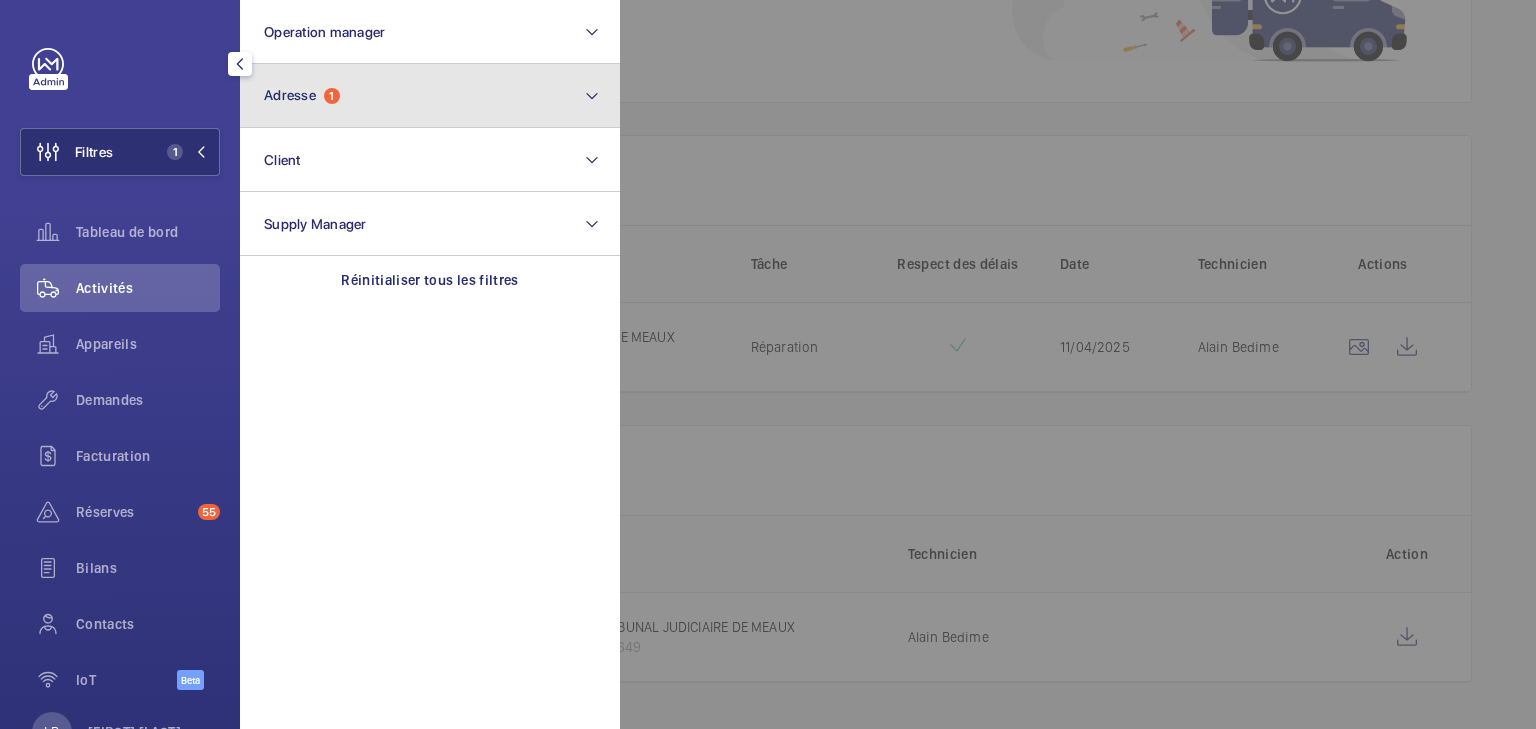 click on "Adresse" 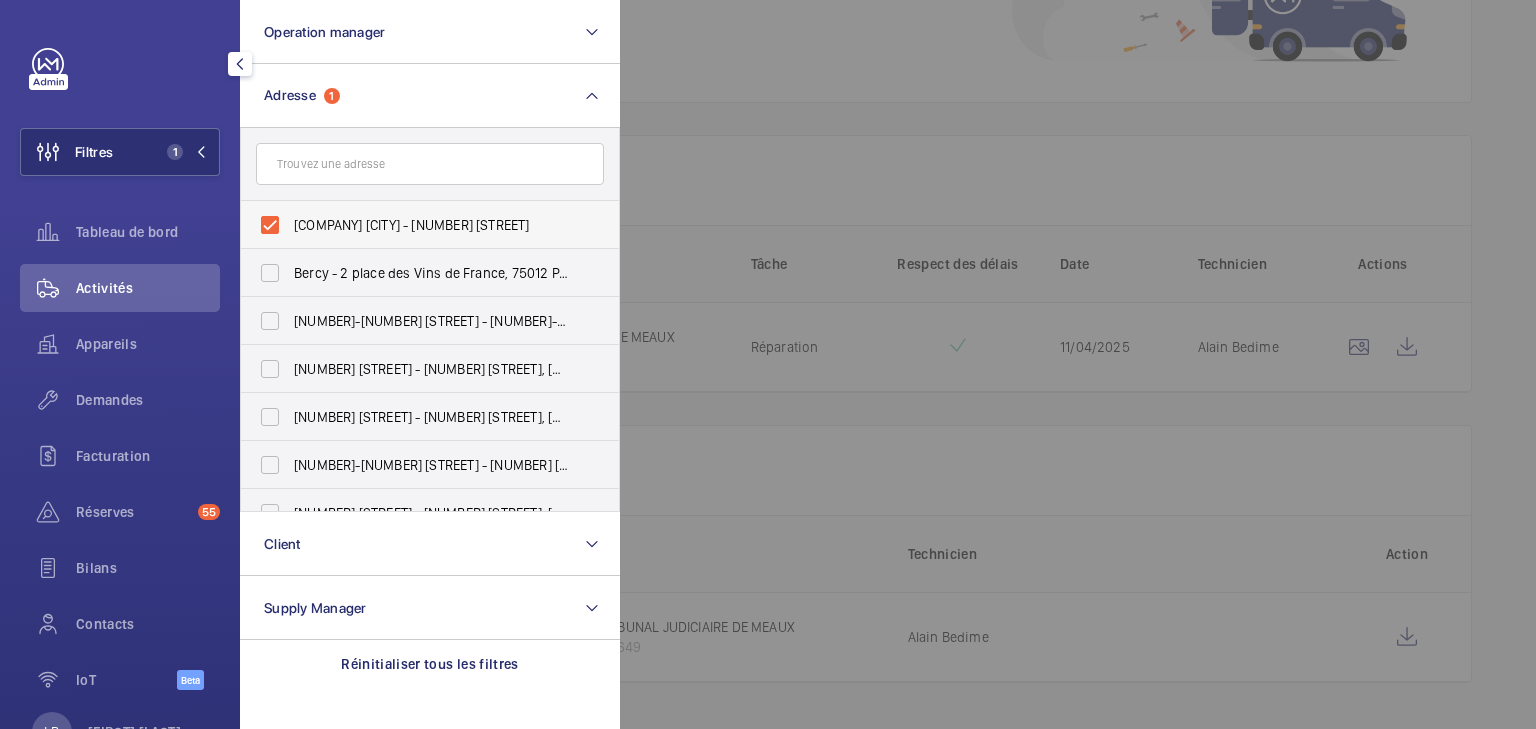 click on "[COMPANY] [CITY] - [NUMBER] [STREET]" at bounding box center [415, 225] 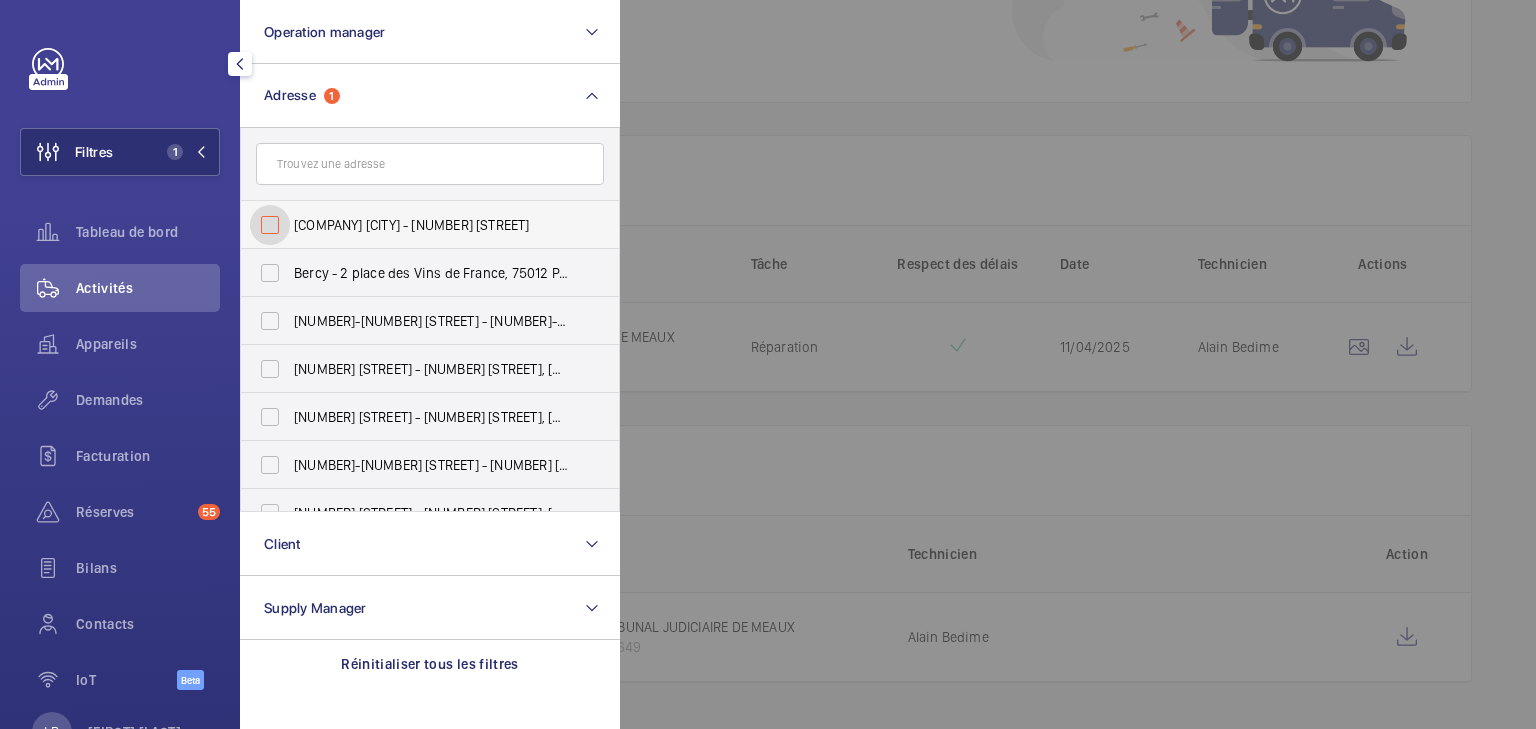 checkbox on "false" 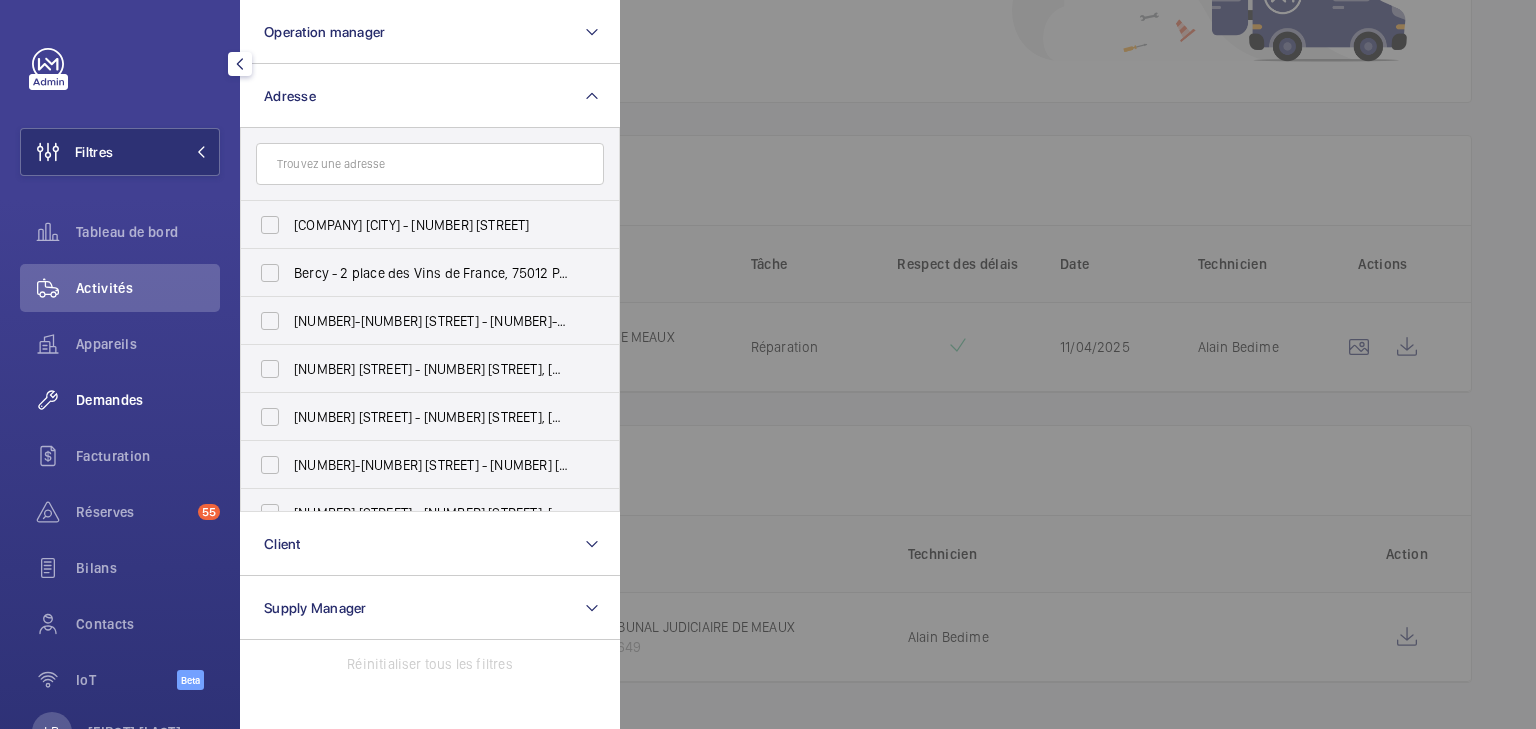 click on "Demandes" 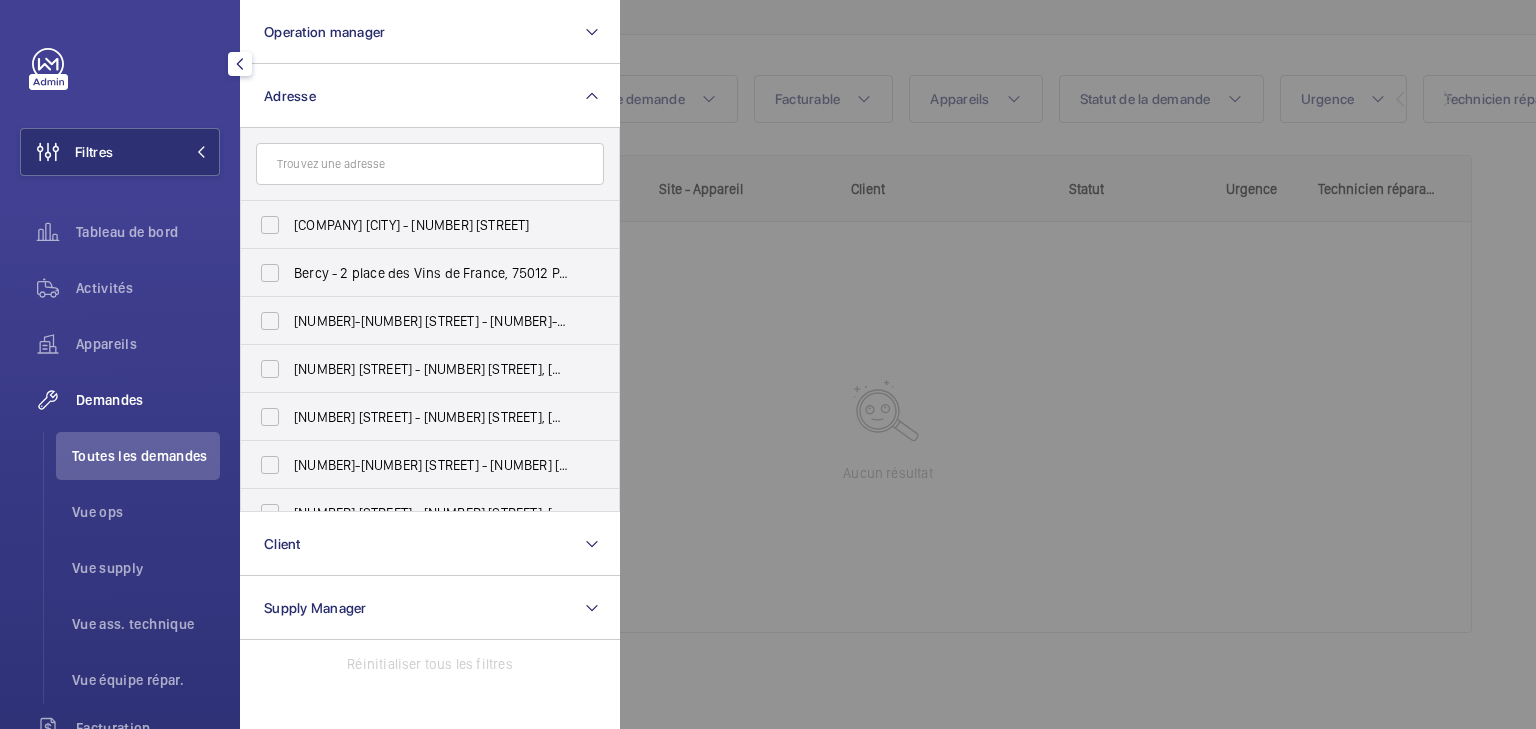 scroll, scrollTop: 172, scrollLeft: 0, axis: vertical 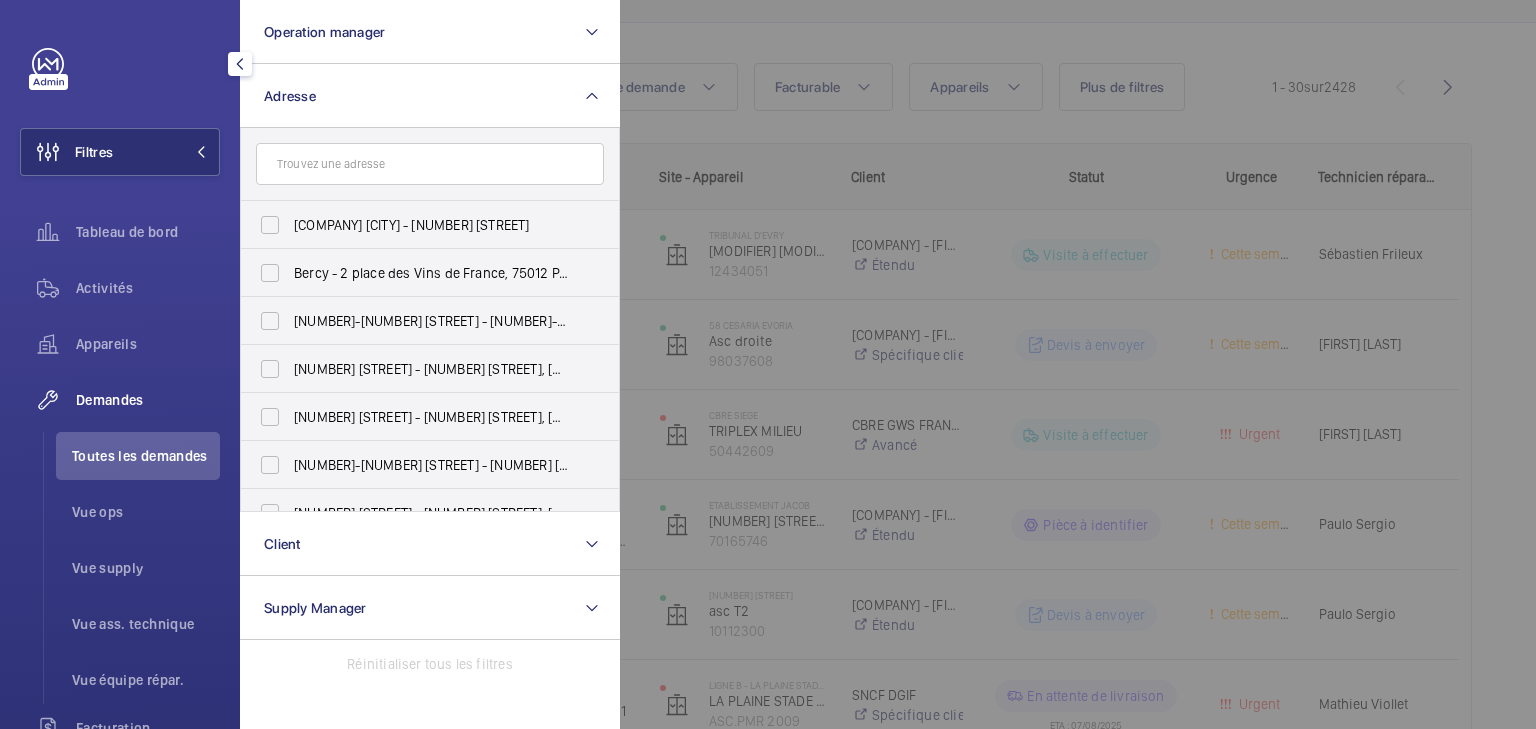 click 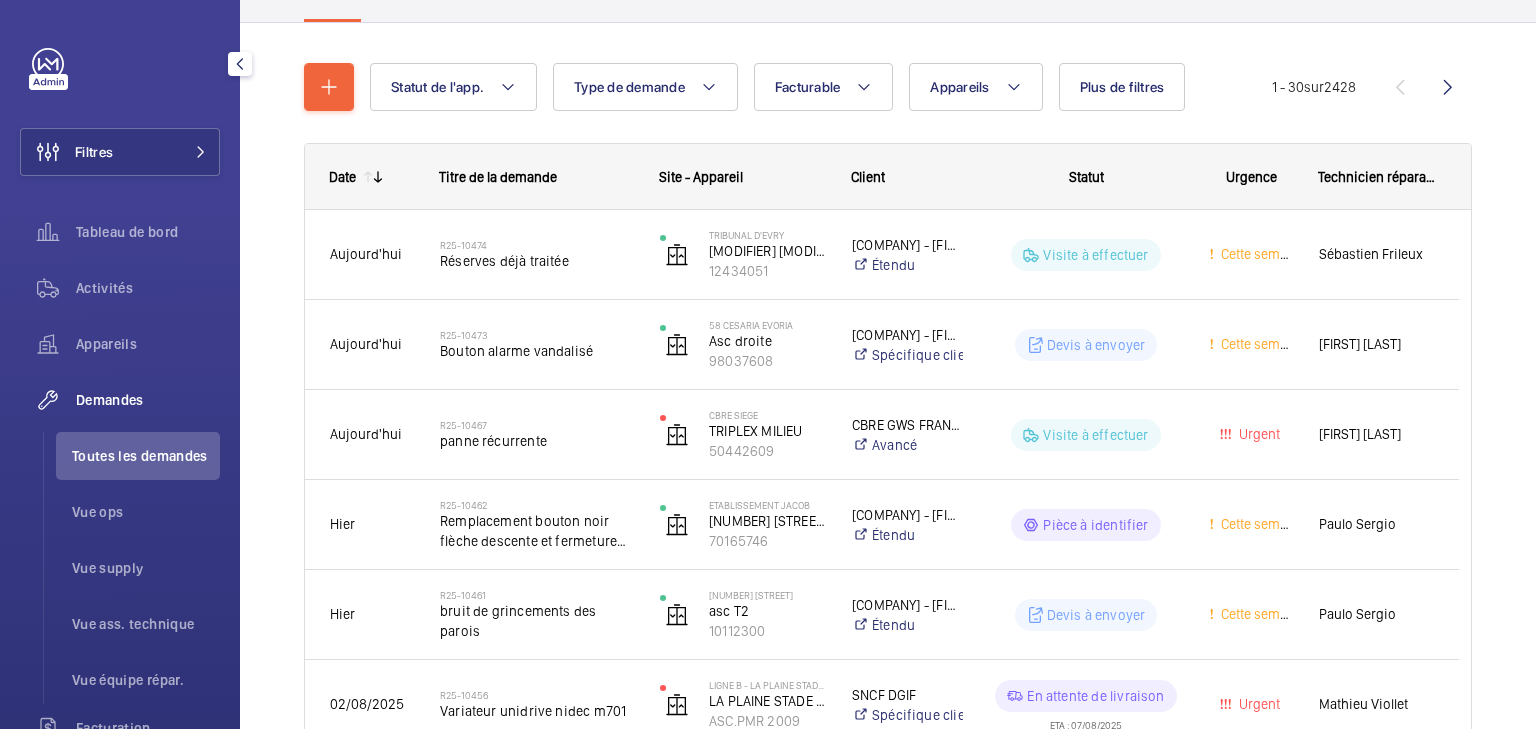 click on "Toutes les demandes" 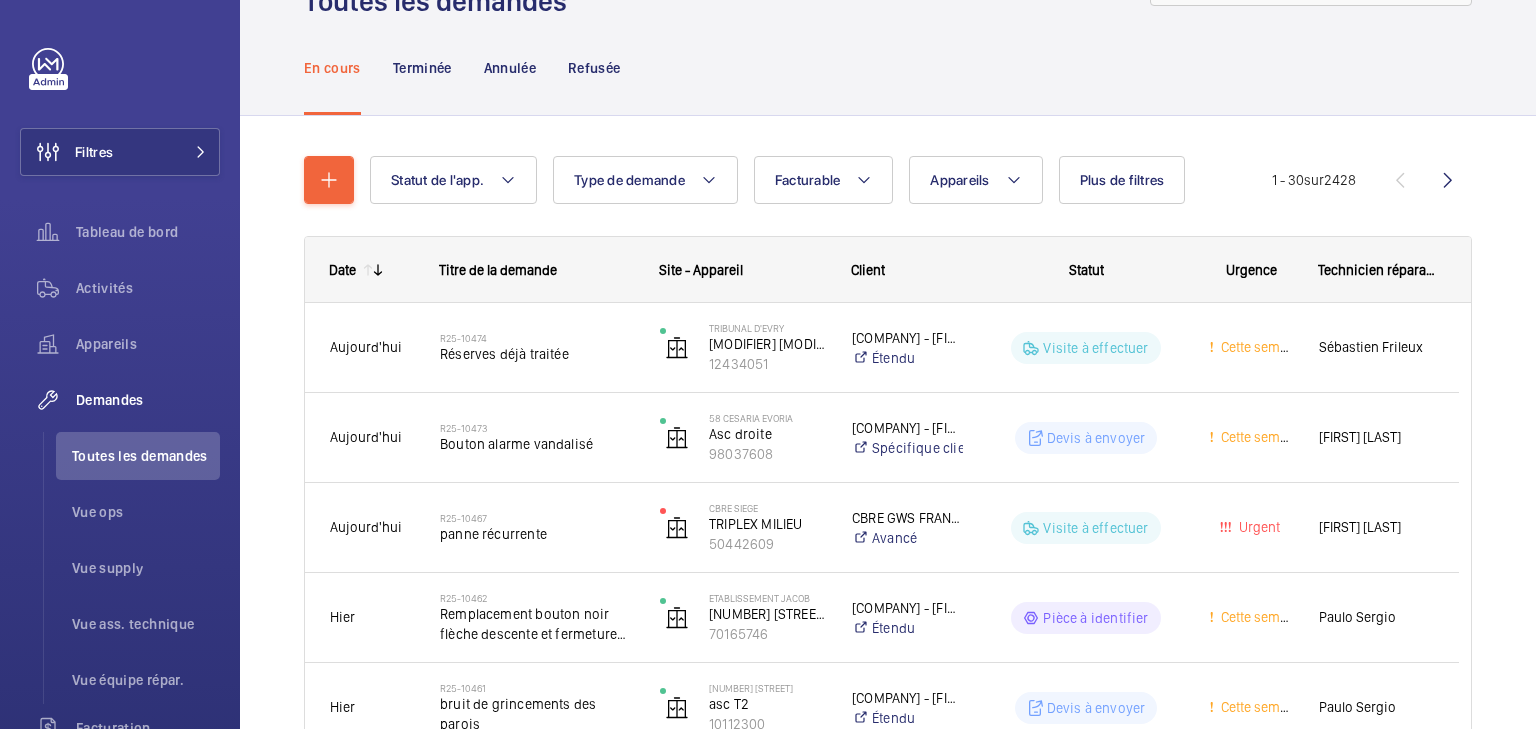 scroll, scrollTop: 0, scrollLeft: 0, axis: both 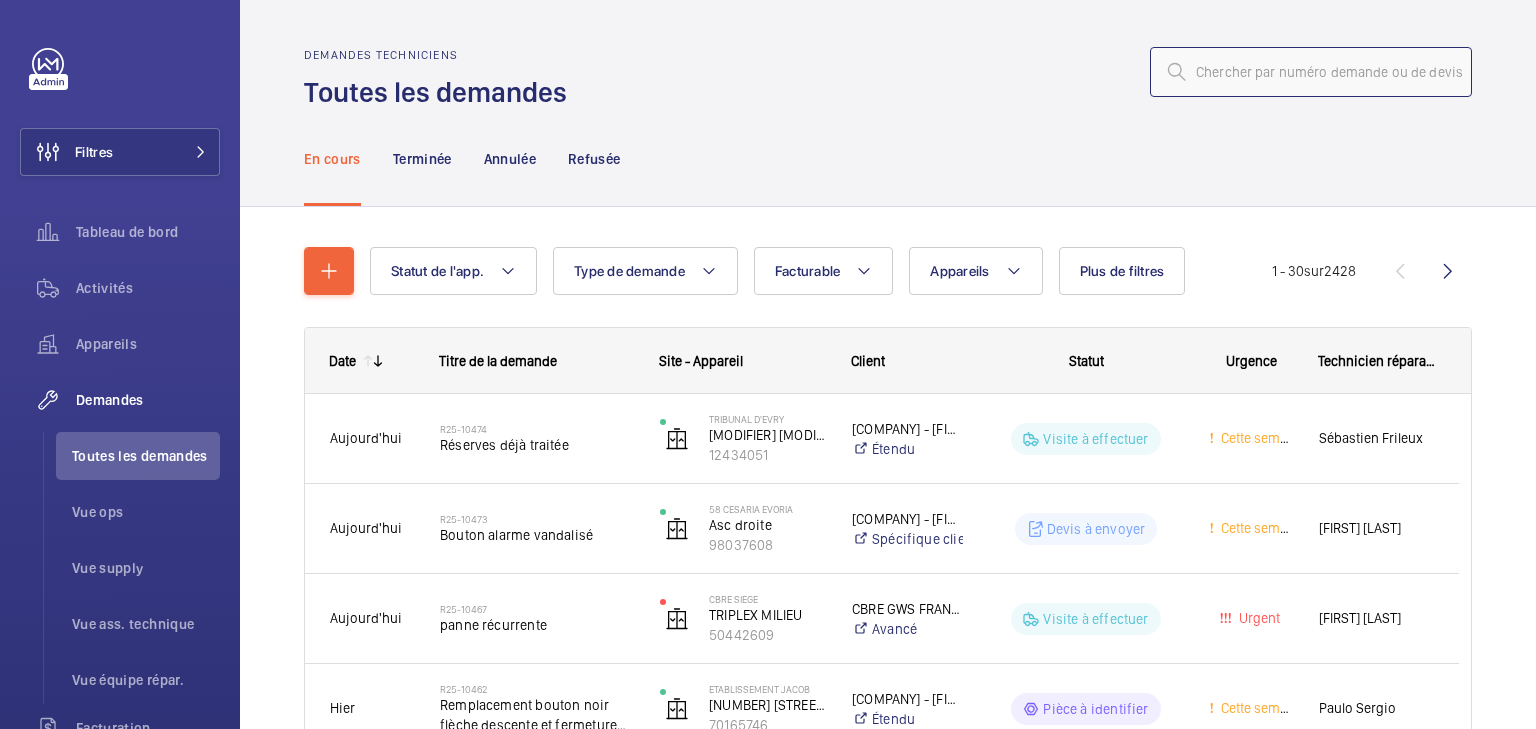 click 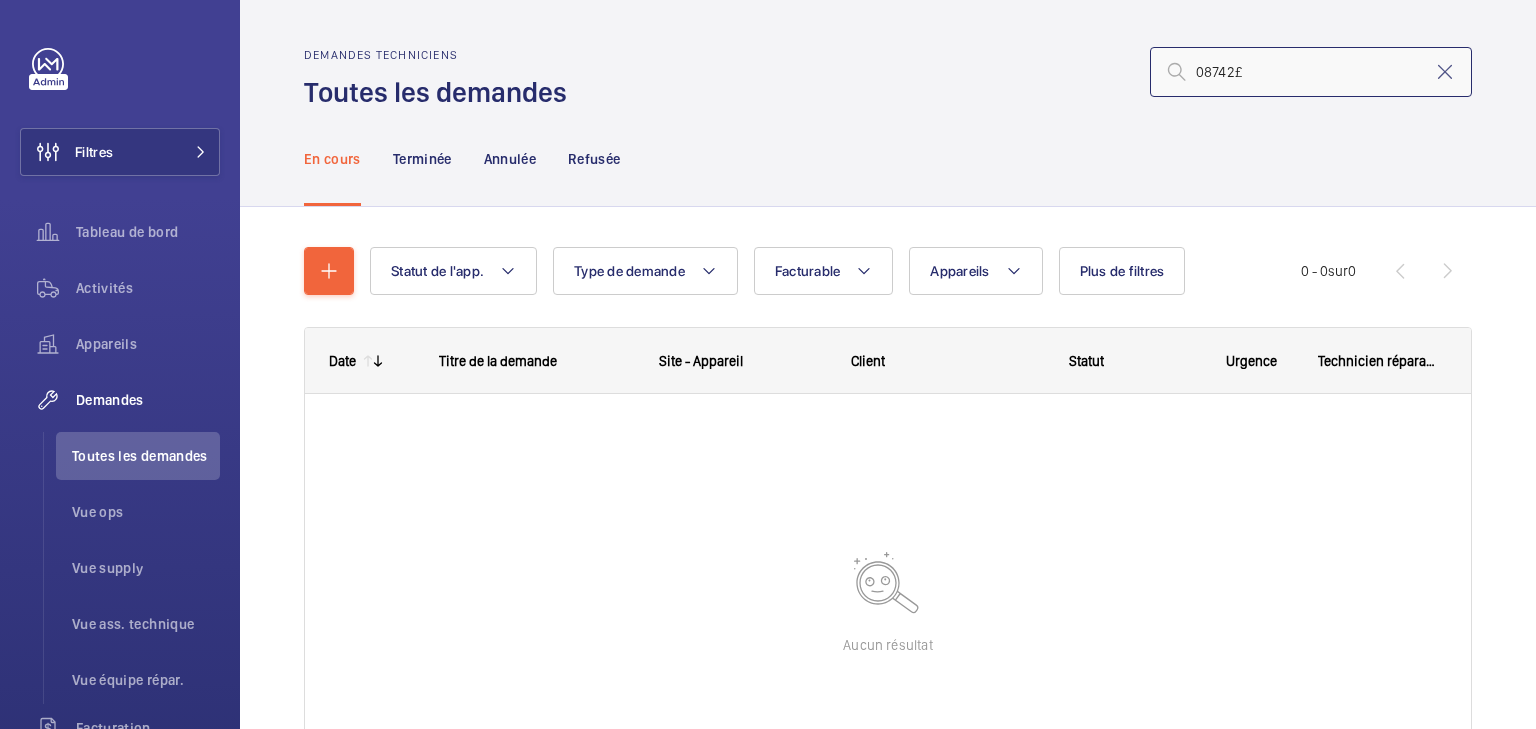 type on "08742" 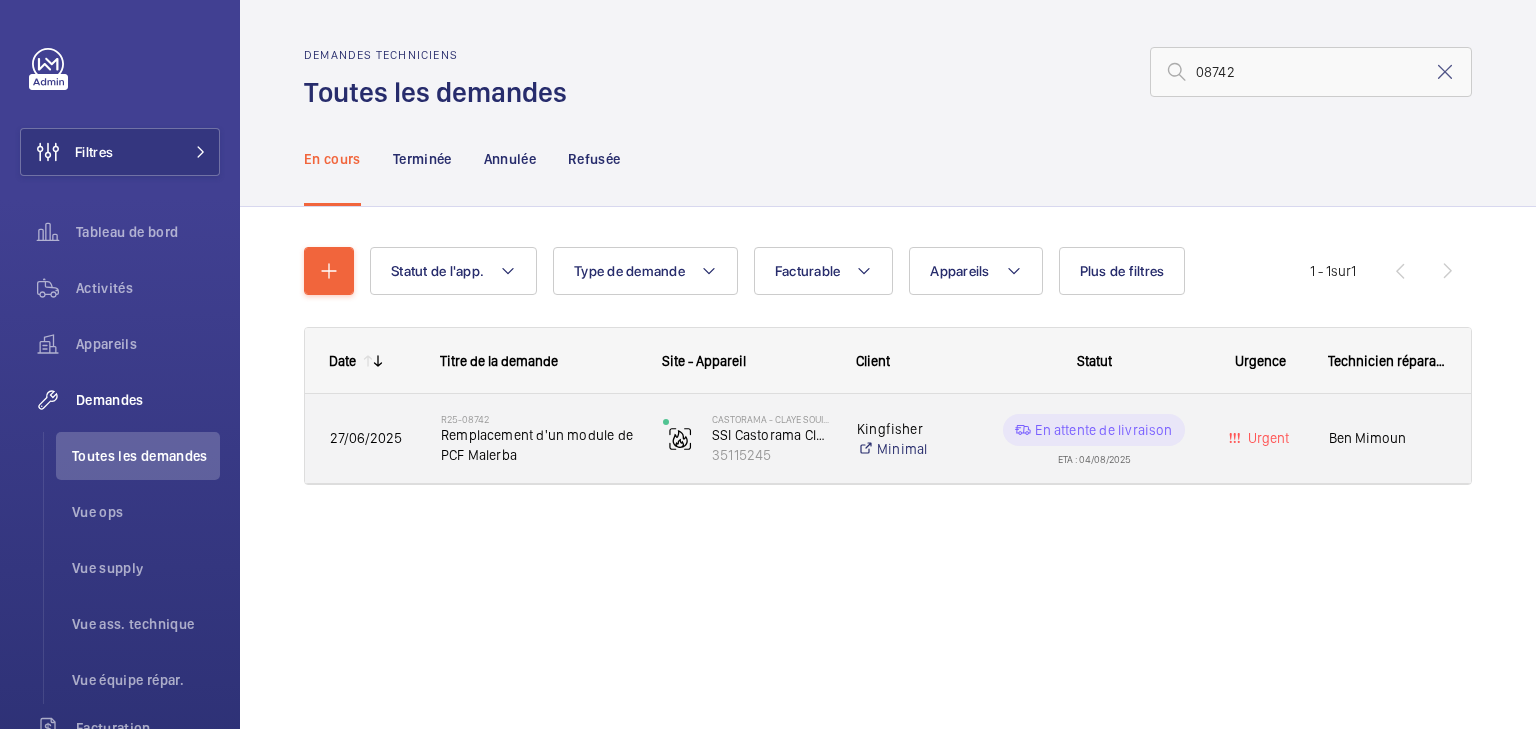 click on "En attente de livraison  ETA : [DATE]" 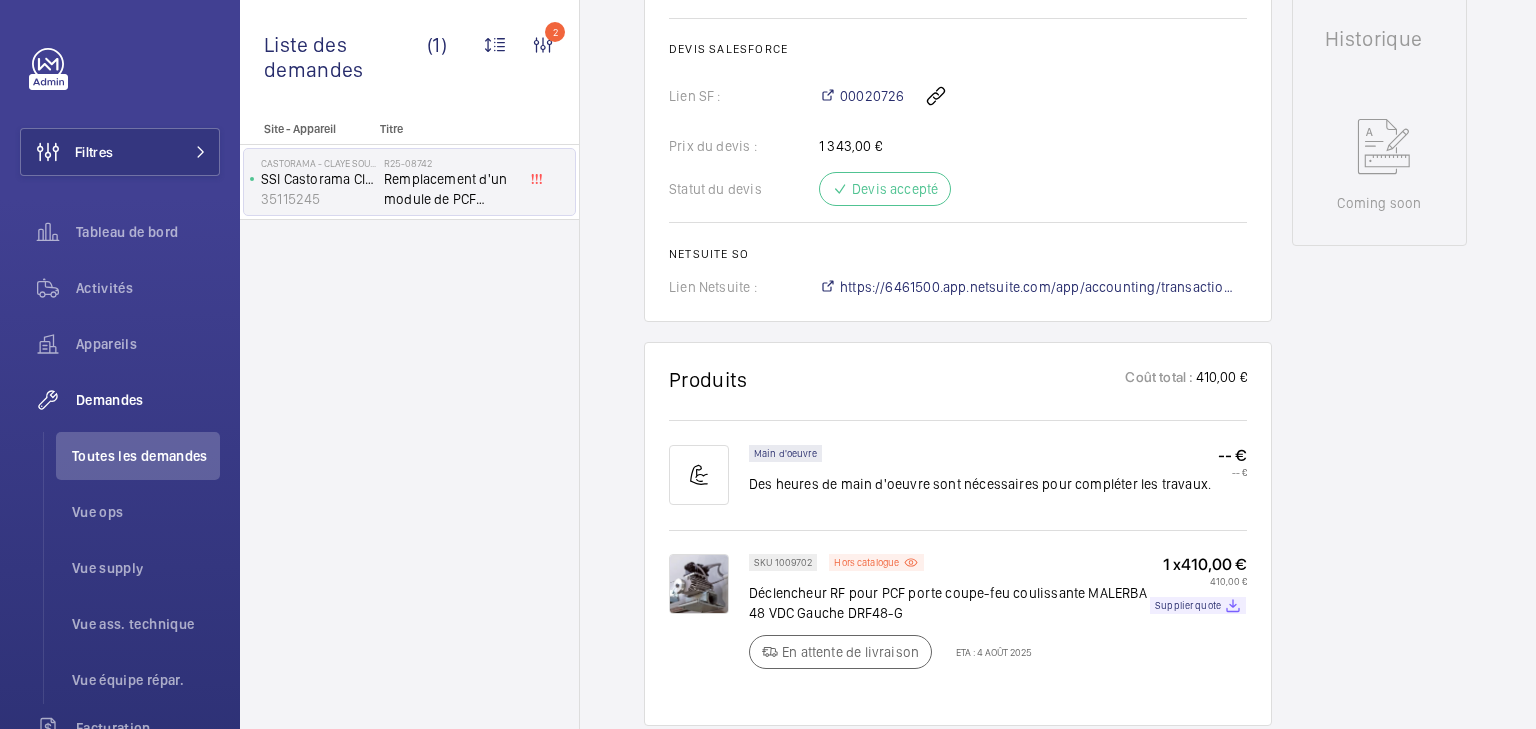 scroll, scrollTop: 940, scrollLeft: 0, axis: vertical 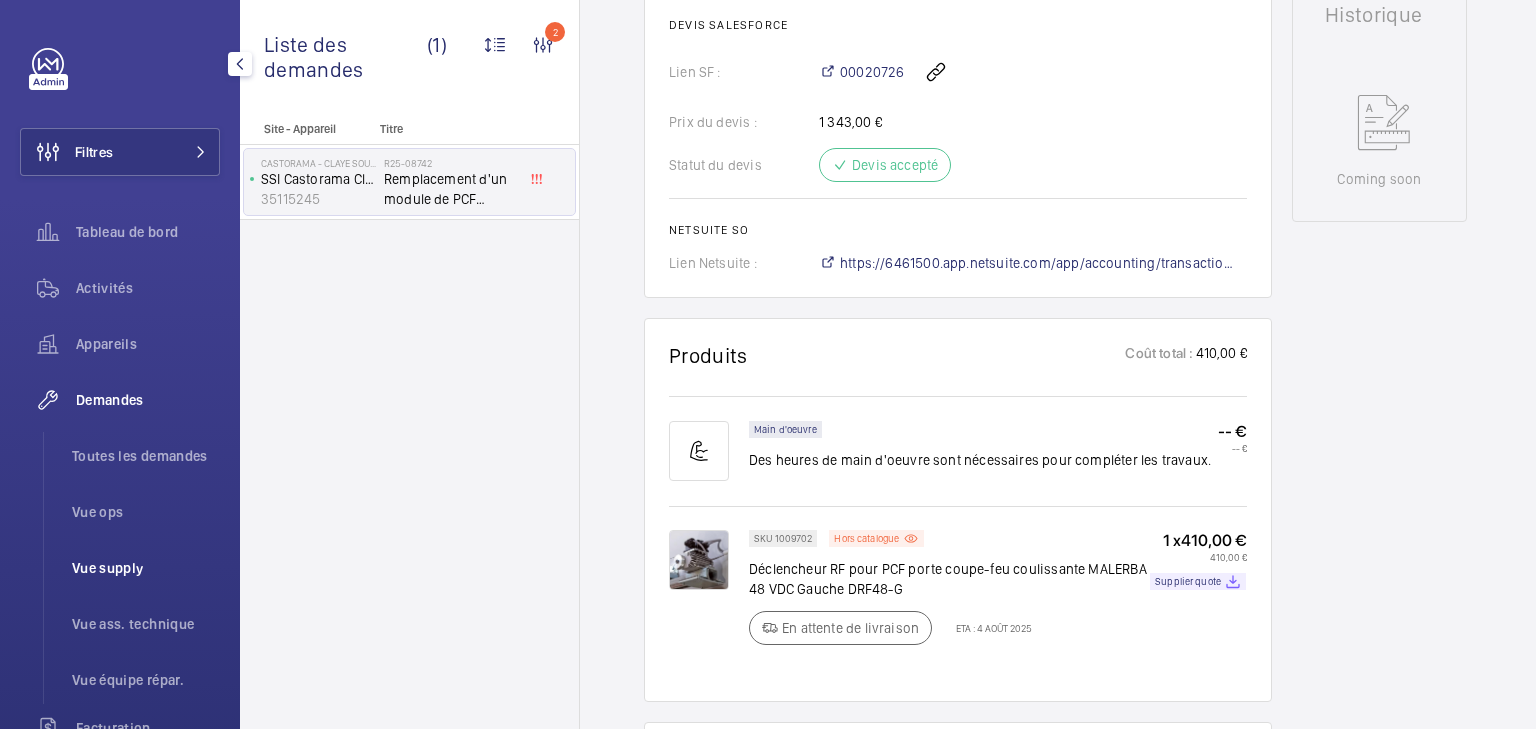 click on "Vue supply" 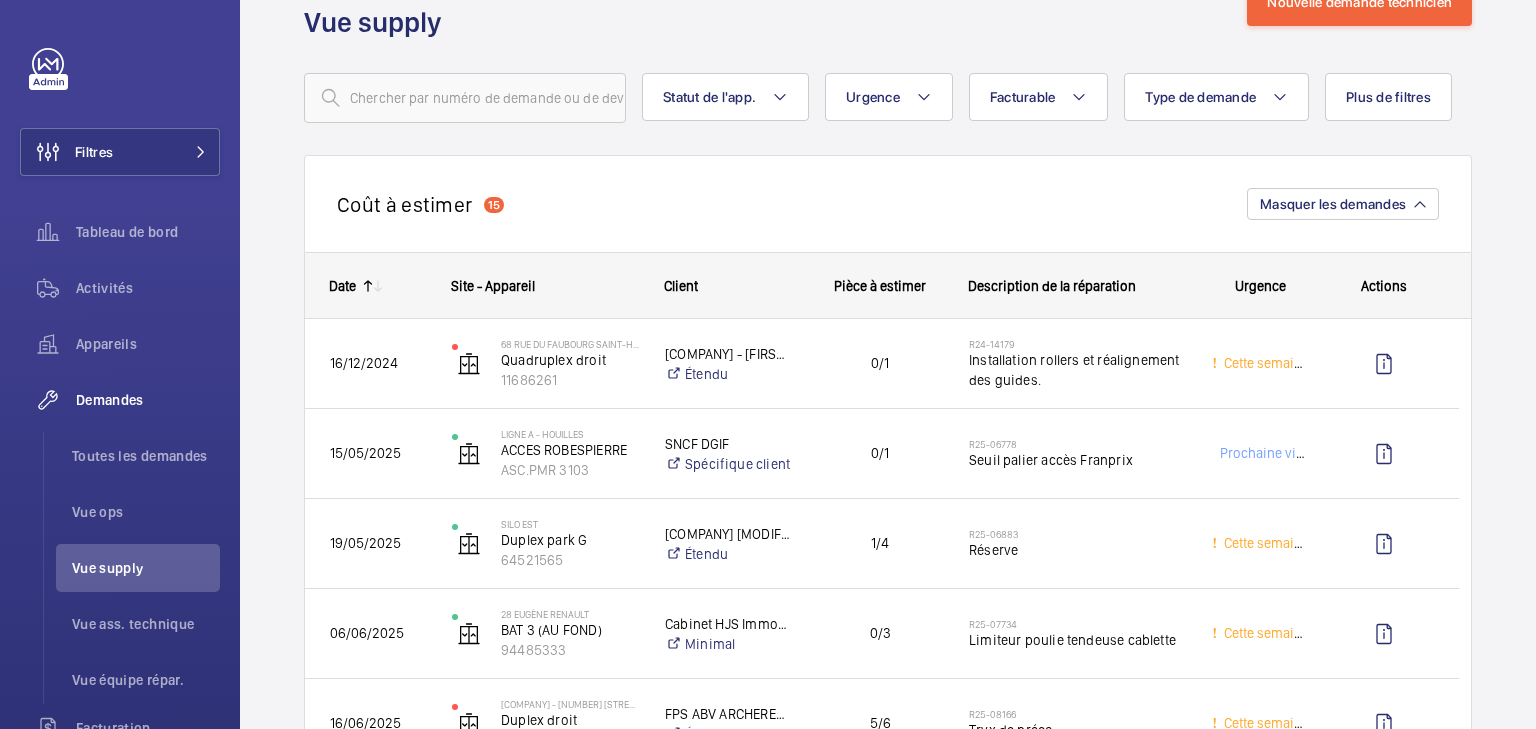 scroll, scrollTop: 0, scrollLeft: 0, axis: both 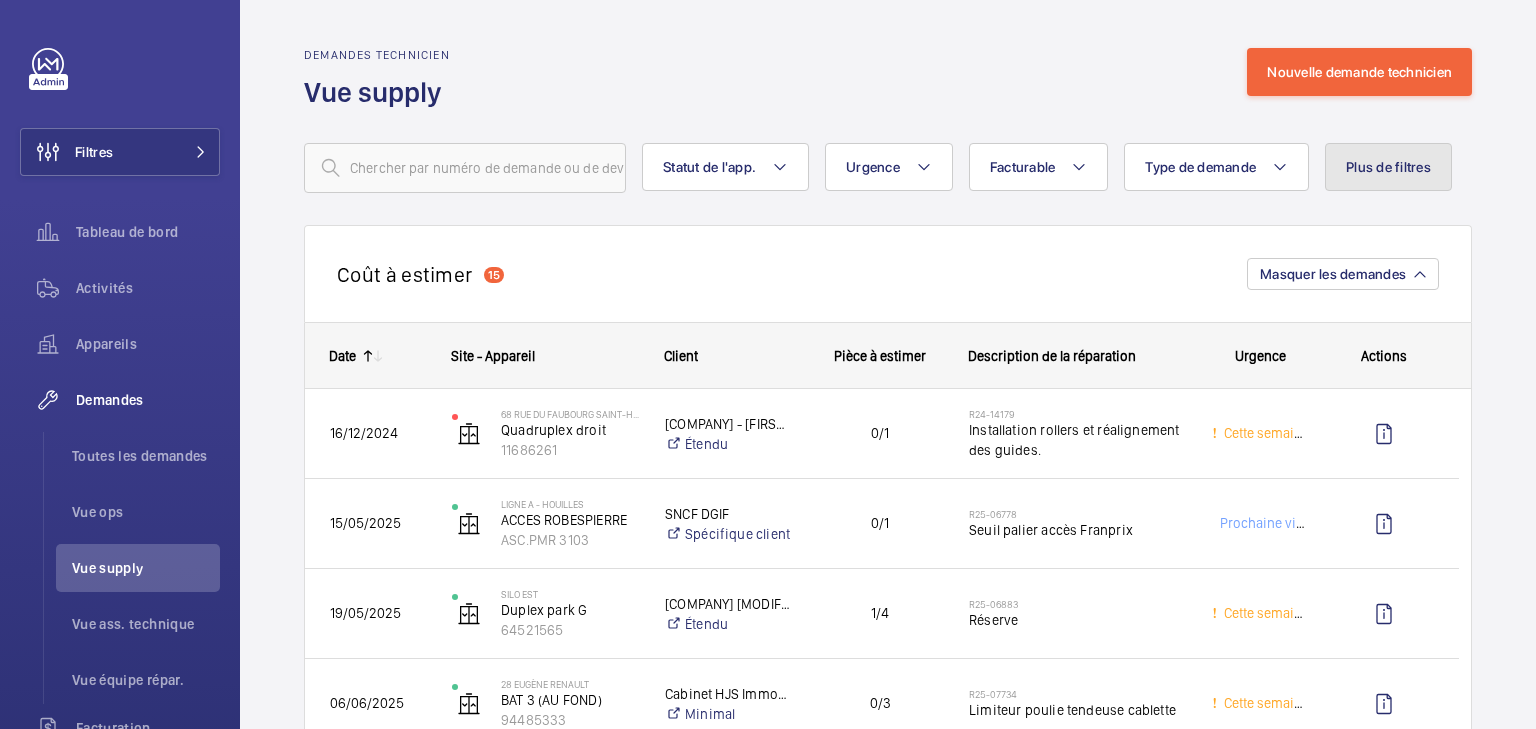 click on "Plus de filtres" 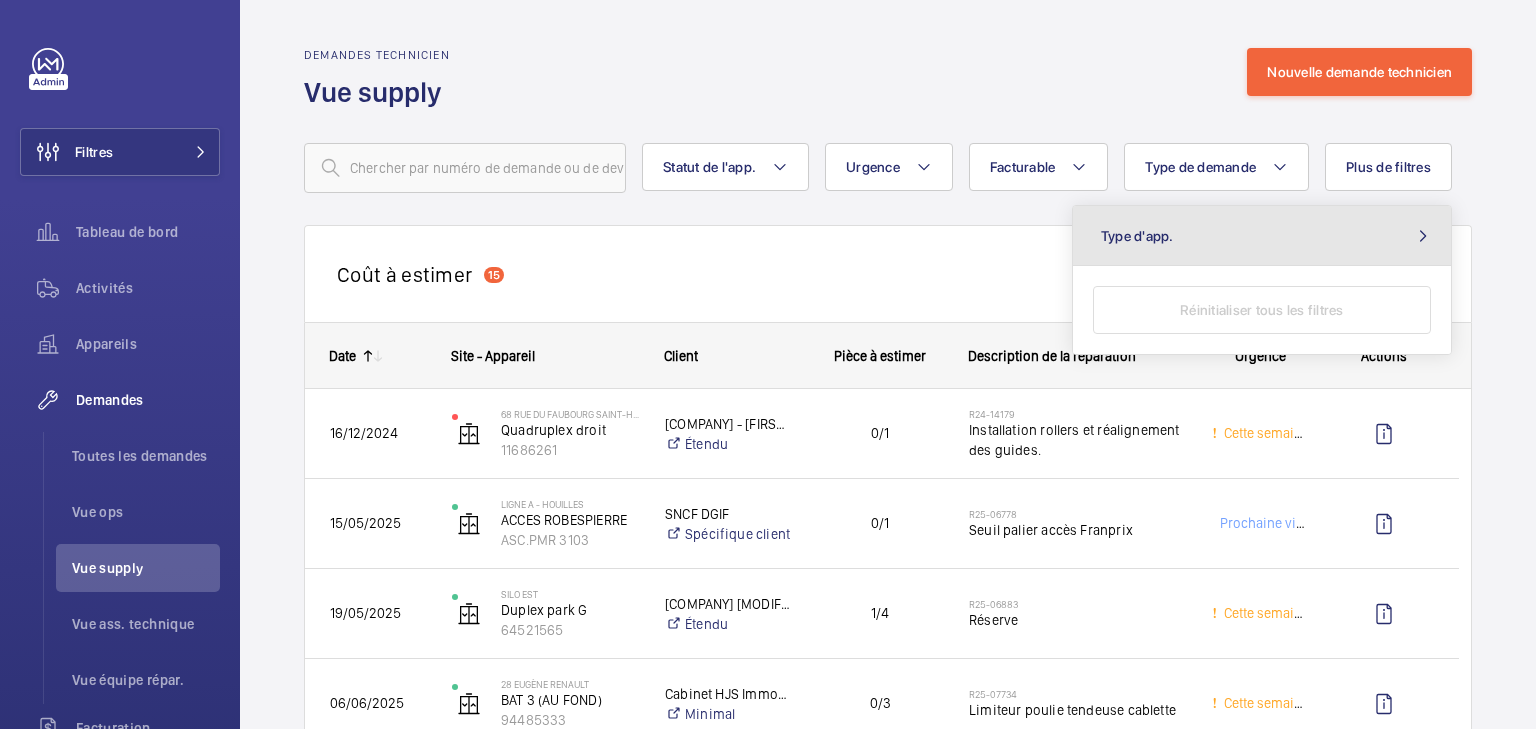 click on "Type d'app." 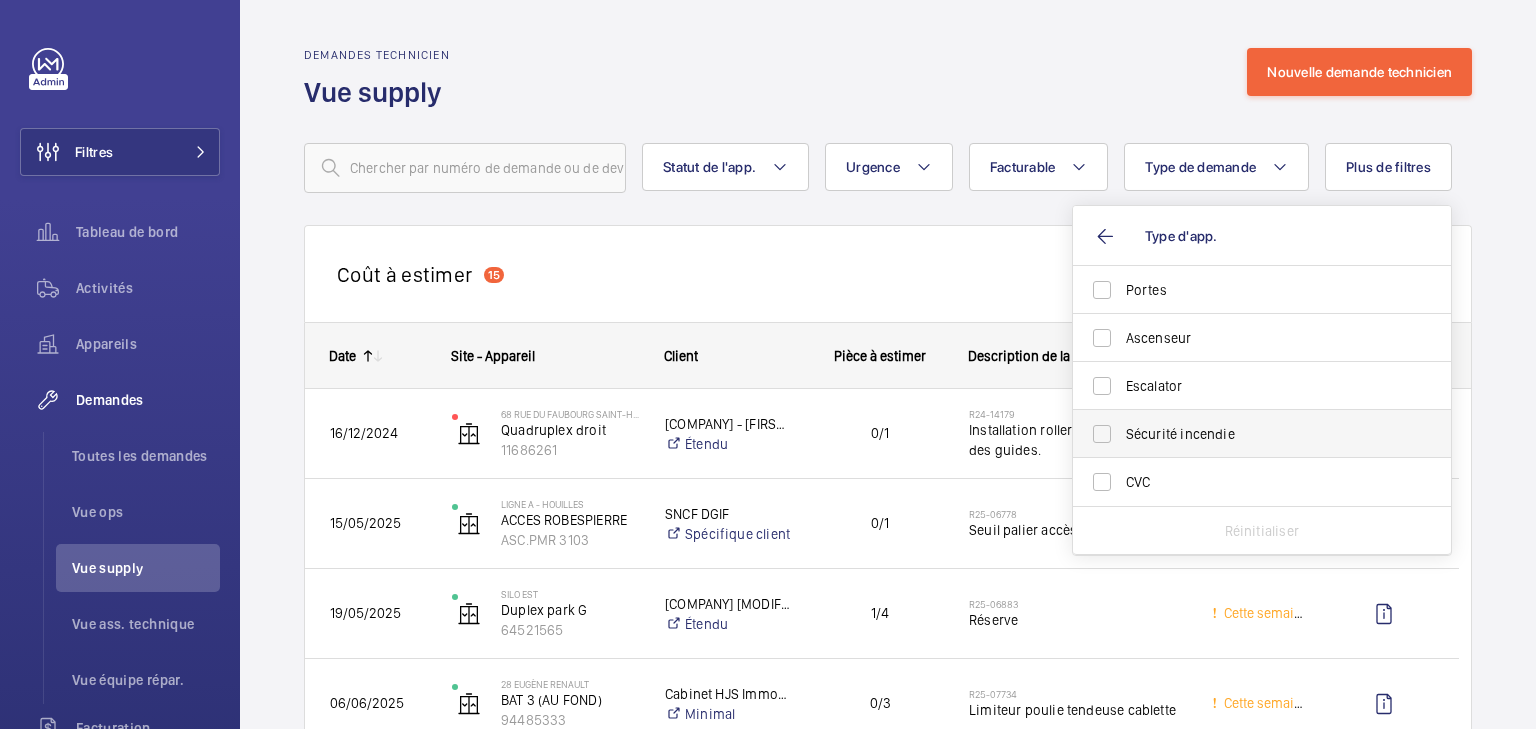 click on "Sécurité incendie" at bounding box center (1247, 434) 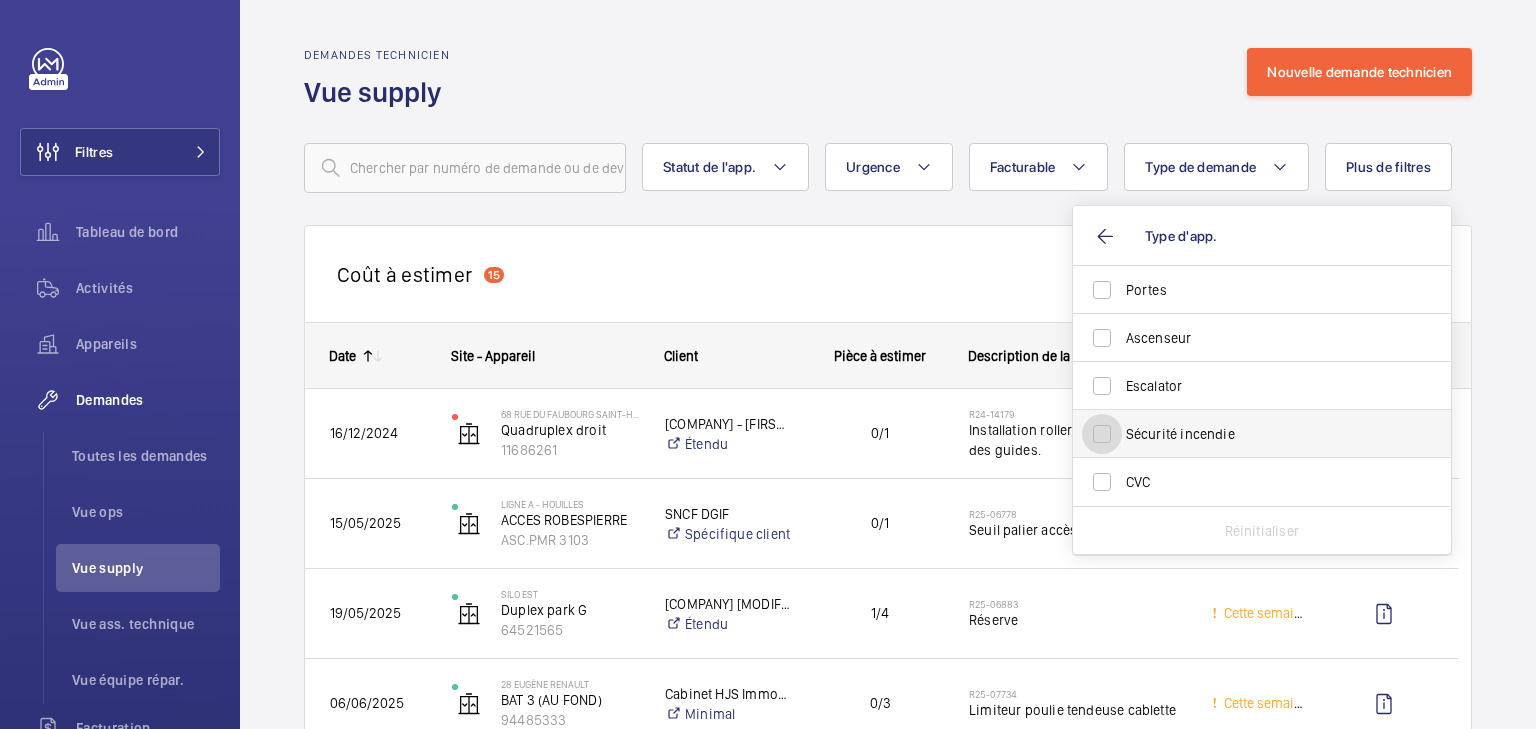 click on "Sécurité incendie" at bounding box center (1102, 434) 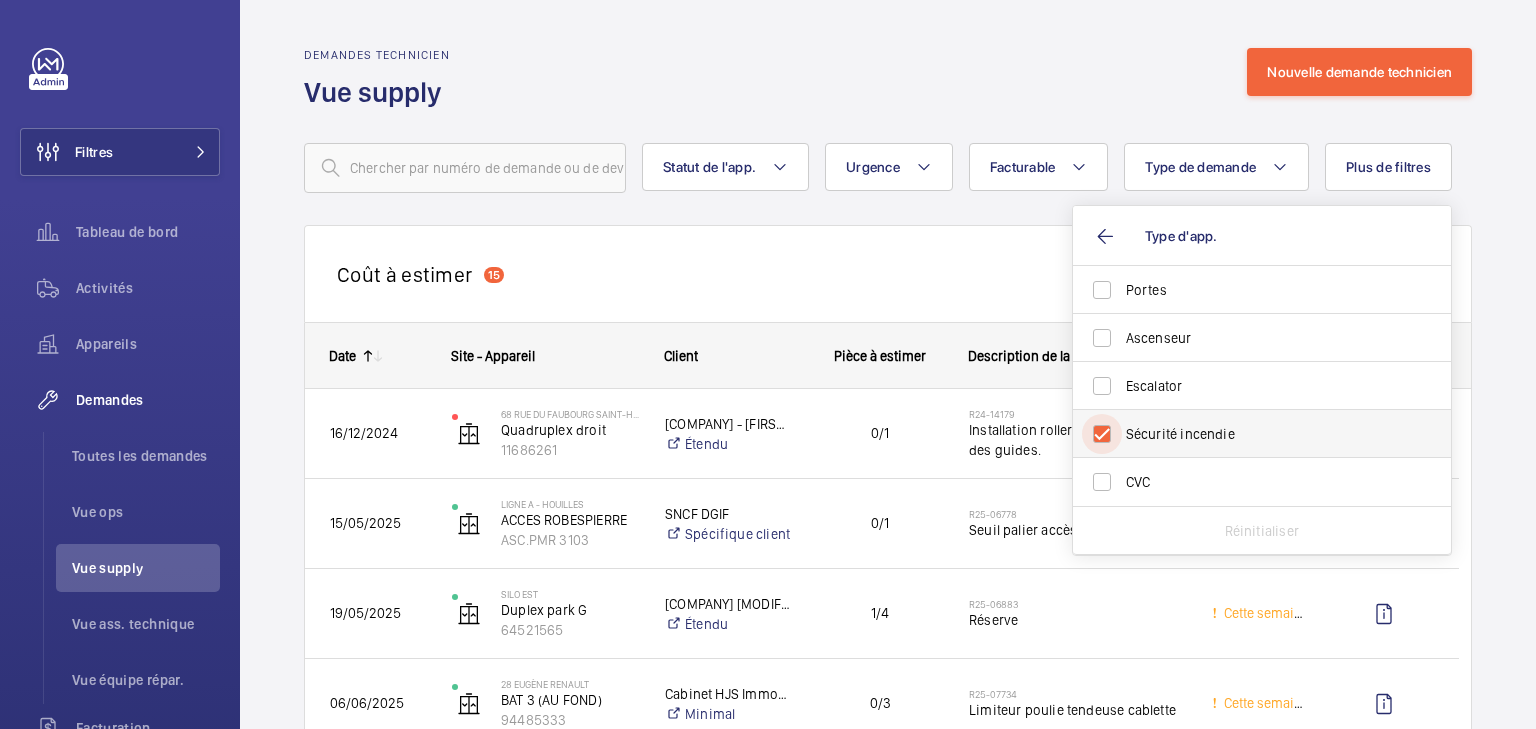 checkbox on "true" 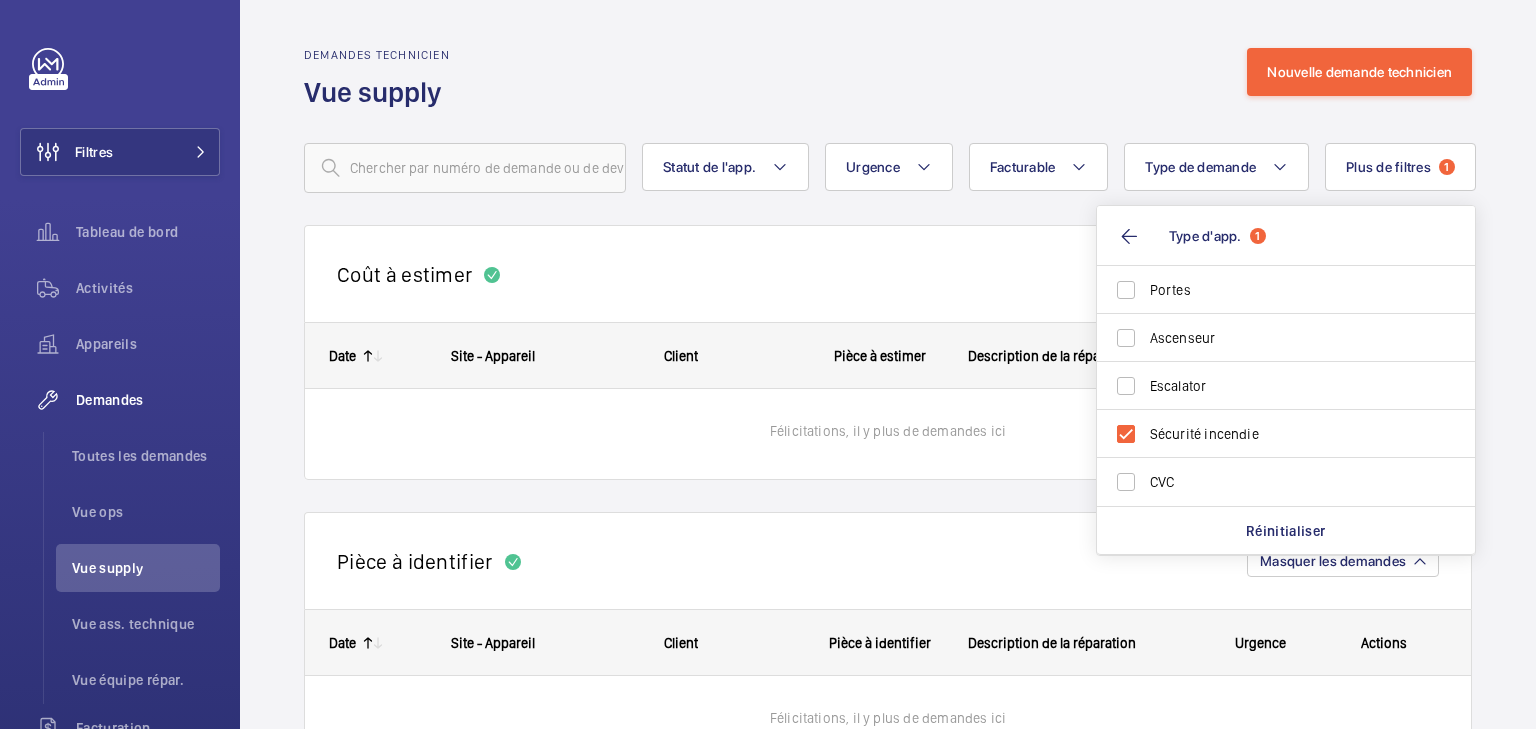click on "Demandes technicien Vue supply Nouvelle demande technicien Statut de l'app. Urgence Facturable Type de demande  Plus de filtres   1  Type d'app.  1 Portes Ascenseur Escalator Sécurité incendie CVC Réinitialiser  Coût à estimer Masquer les demandes
Date
Site - Appareil
Client
[CLIENT_NAME]" 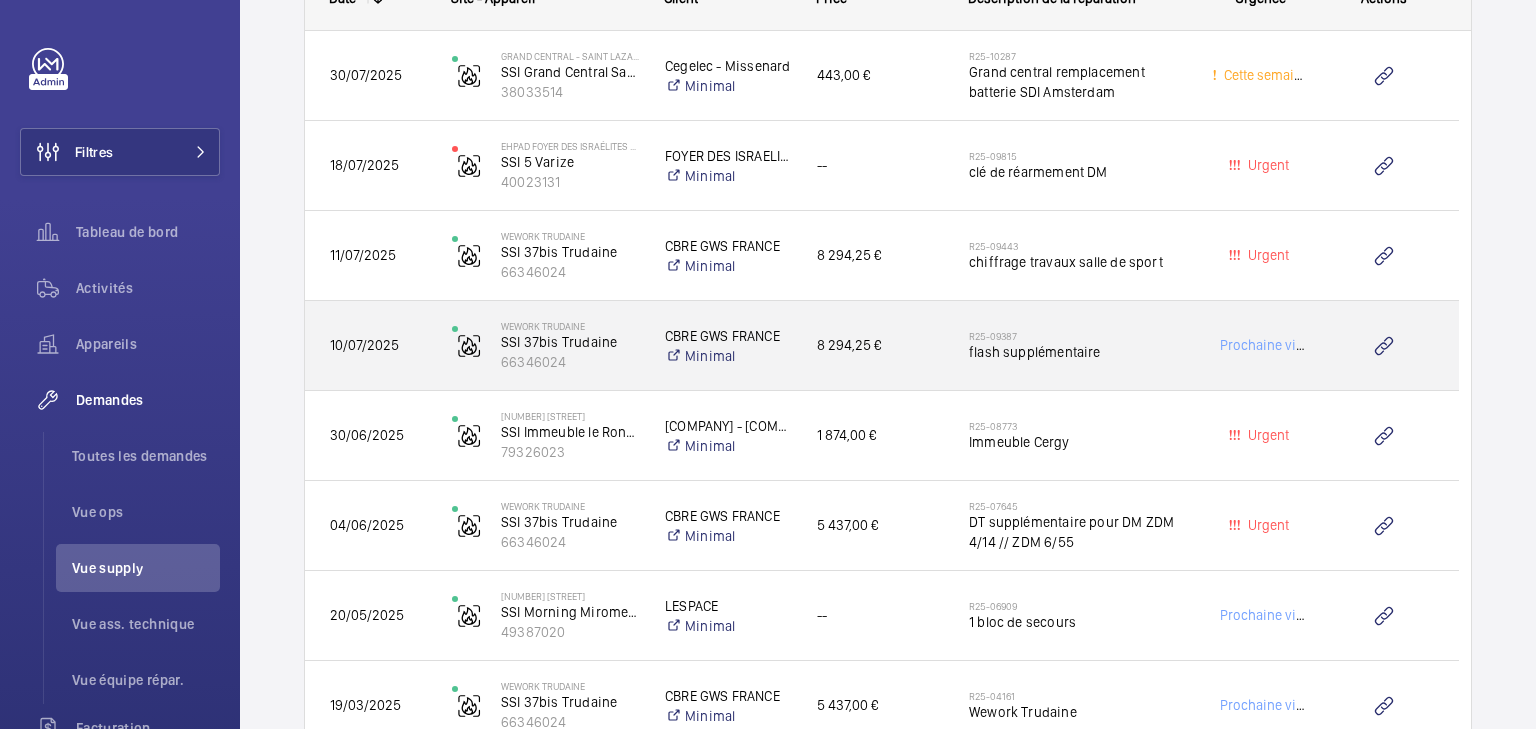 scroll, scrollTop: 1921, scrollLeft: 0, axis: vertical 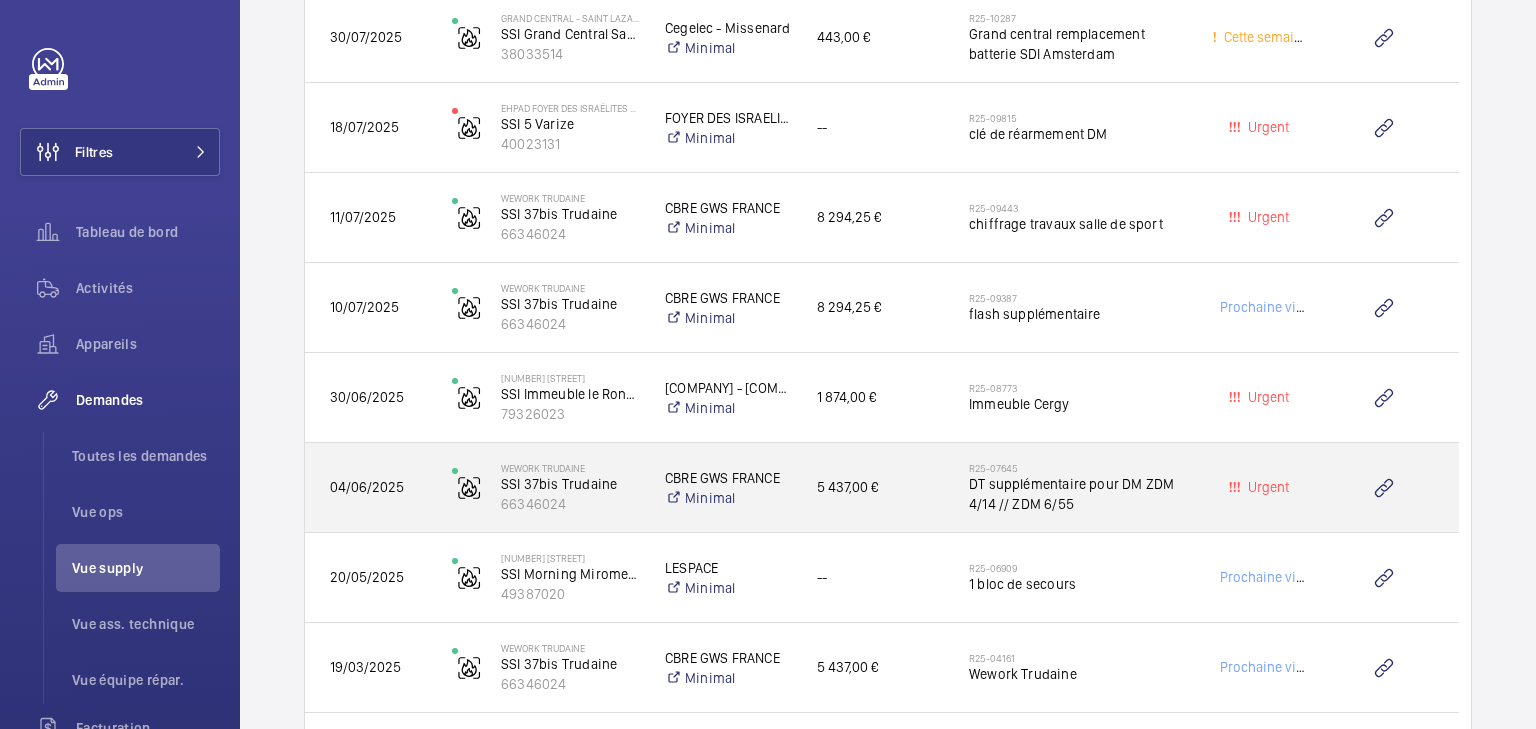 click on "DT supplémentaire pour DM  ZDM 4/14 // ZDM 6/55" 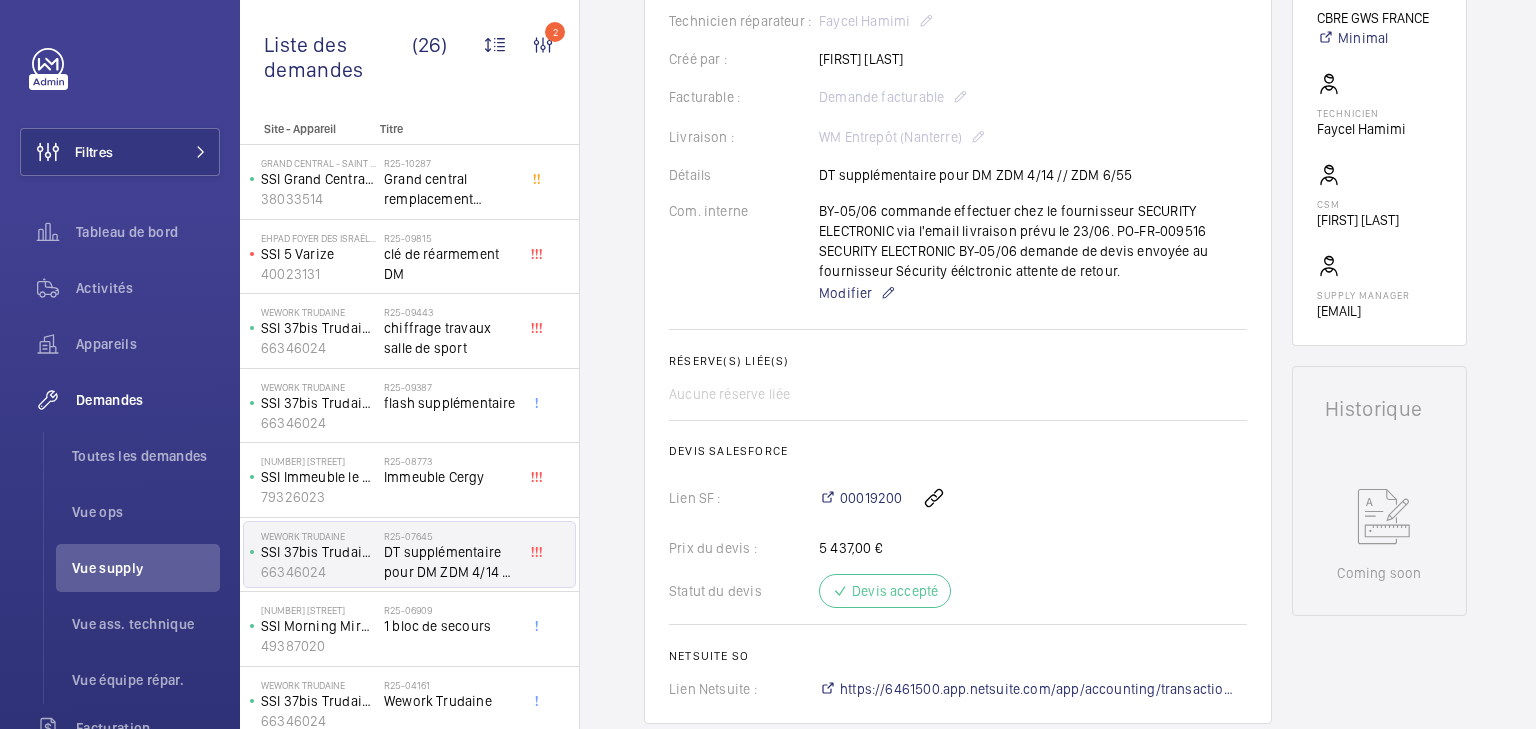 scroll, scrollTop: 480, scrollLeft: 0, axis: vertical 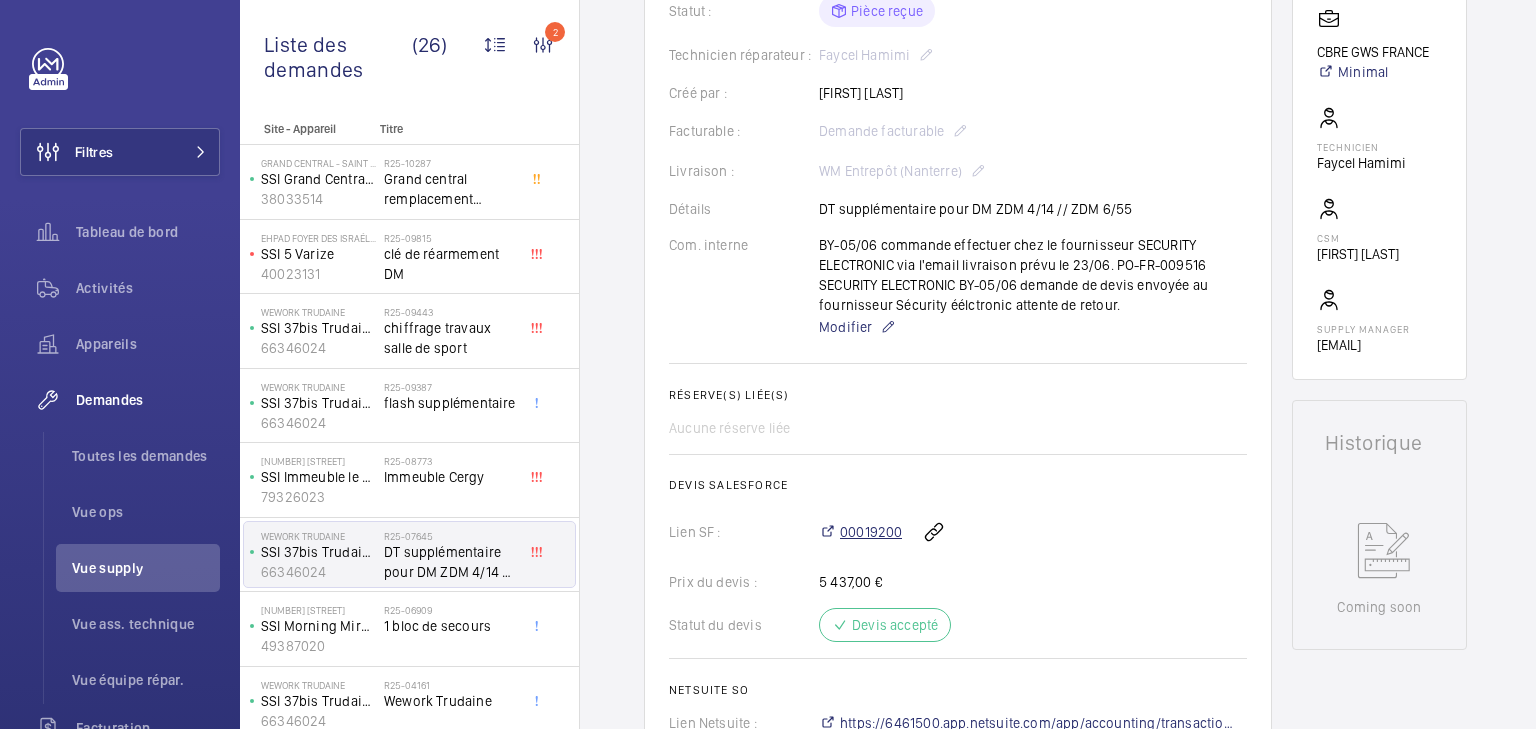 click on "00019200" 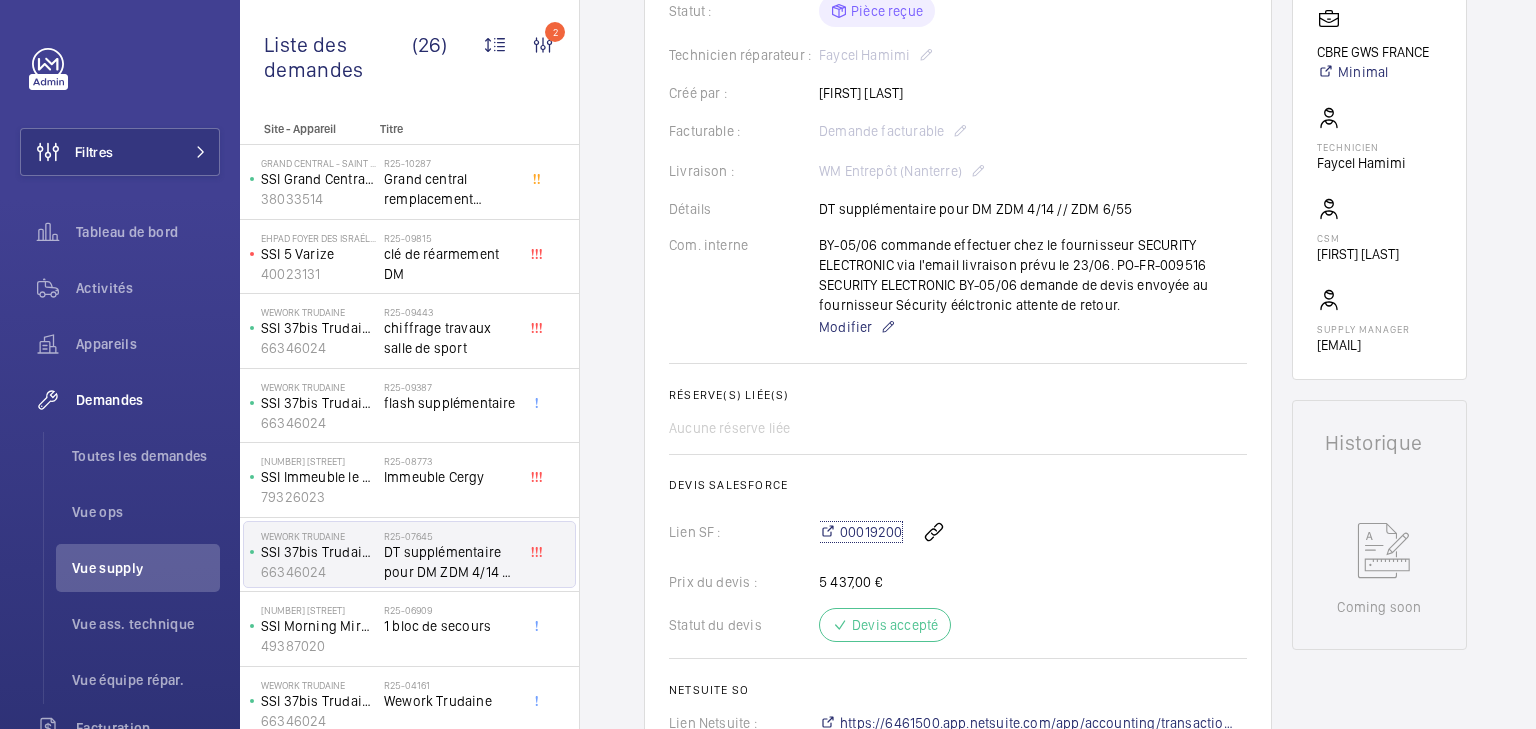 scroll, scrollTop: 0, scrollLeft: 0, axis: both 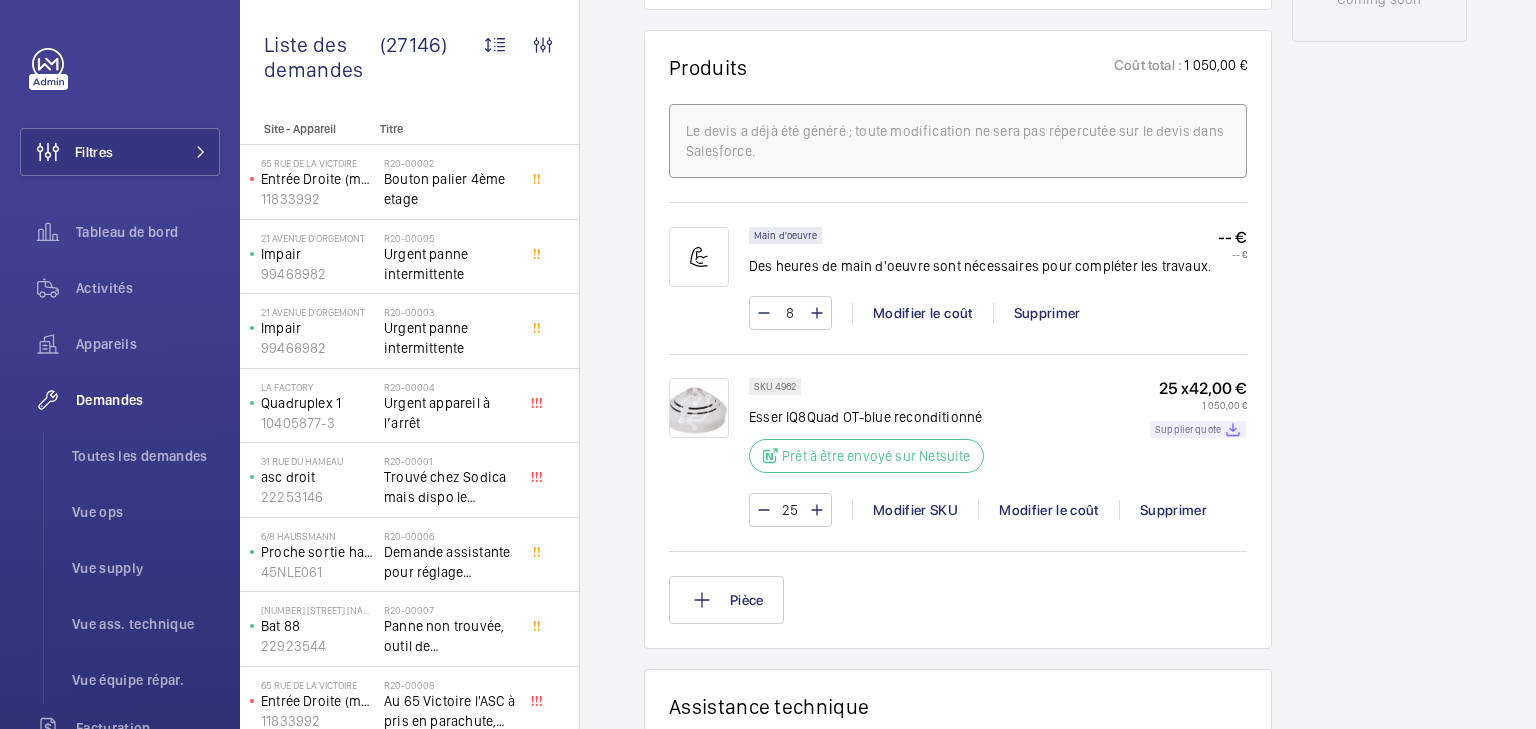 click on "Supplier quote" 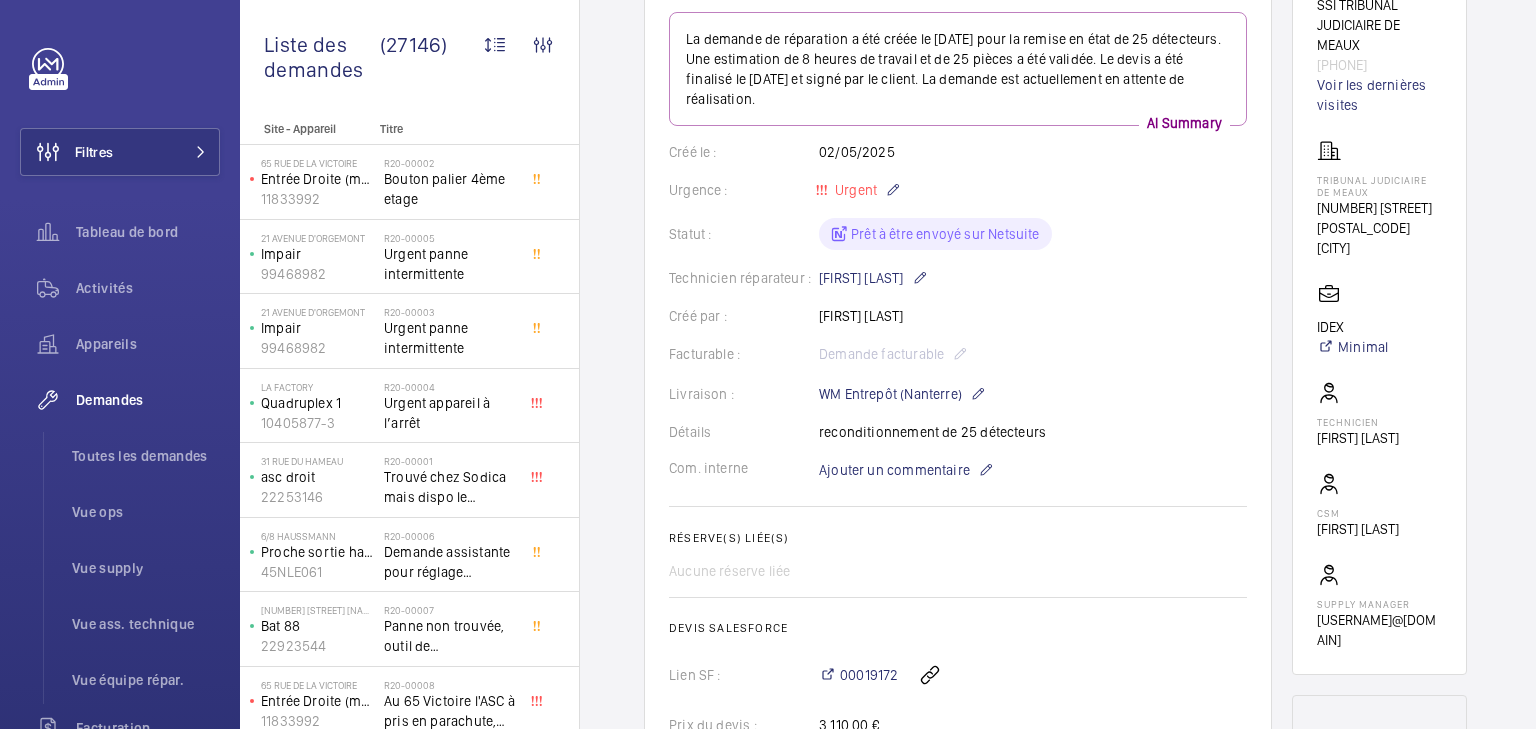 scroll, scrollTop: 0, scrollLeft: 0, axis: both 